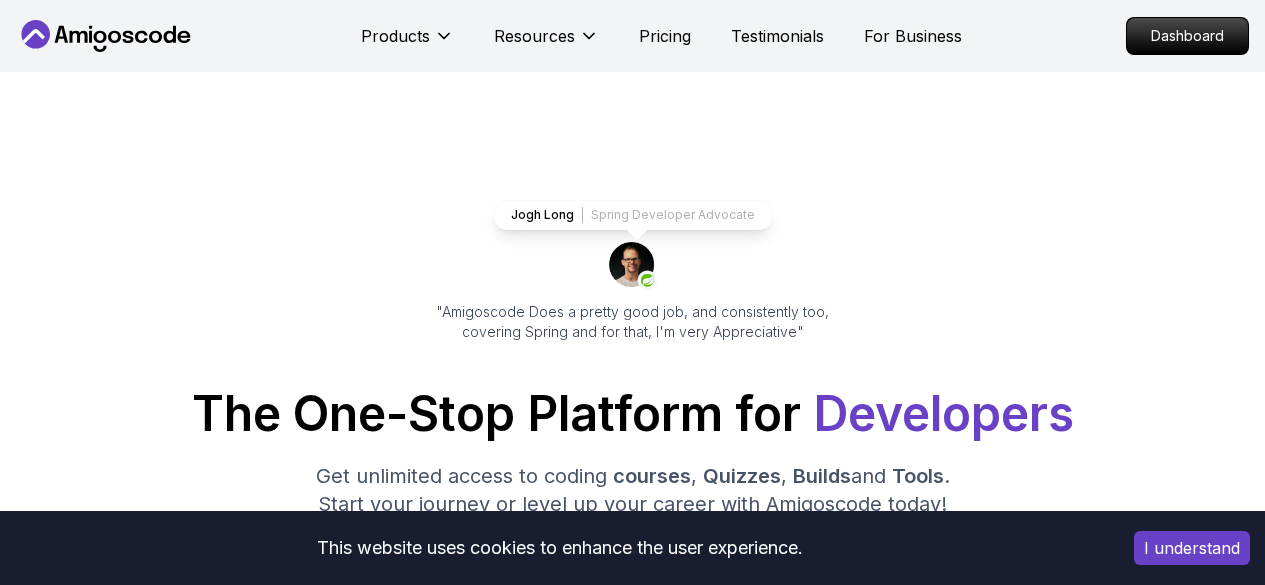 click on "Products" at bounding box center (395, 36) 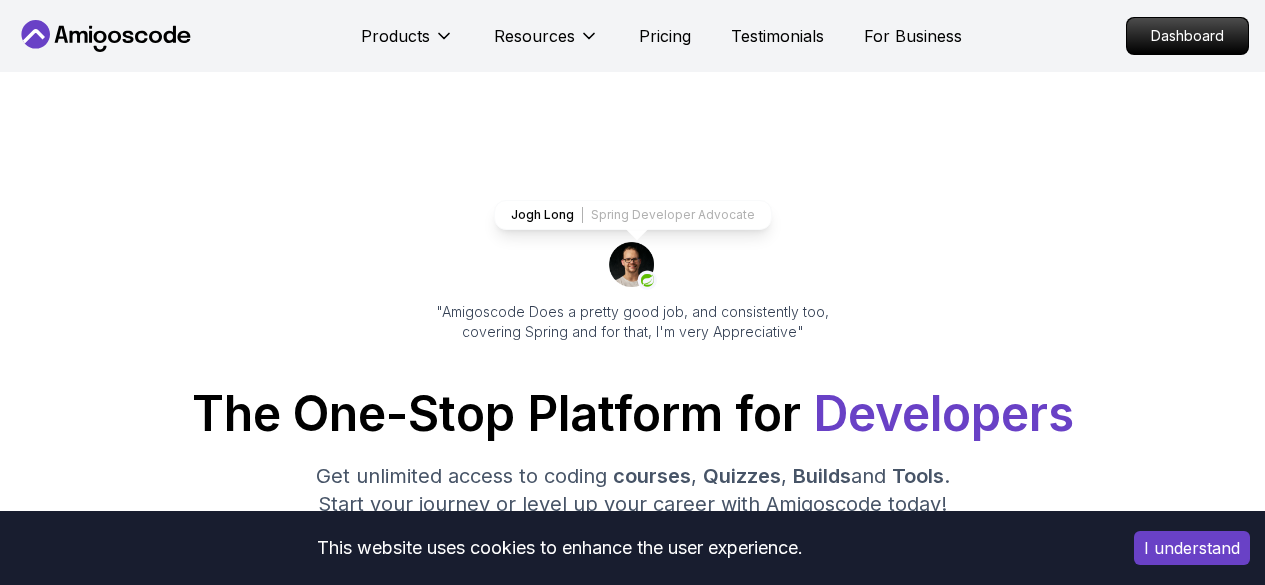 scroll, scrollTop: 0, scrollLeft: 0, axis: both 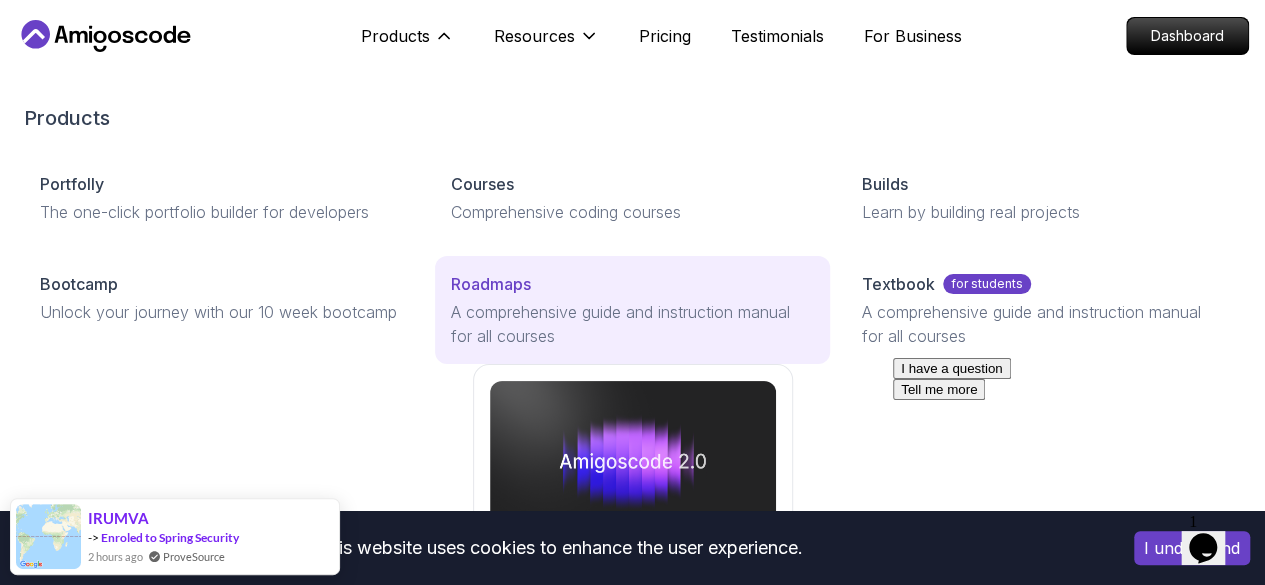 click on "Roadmaps" at bounding box center [491, 284] 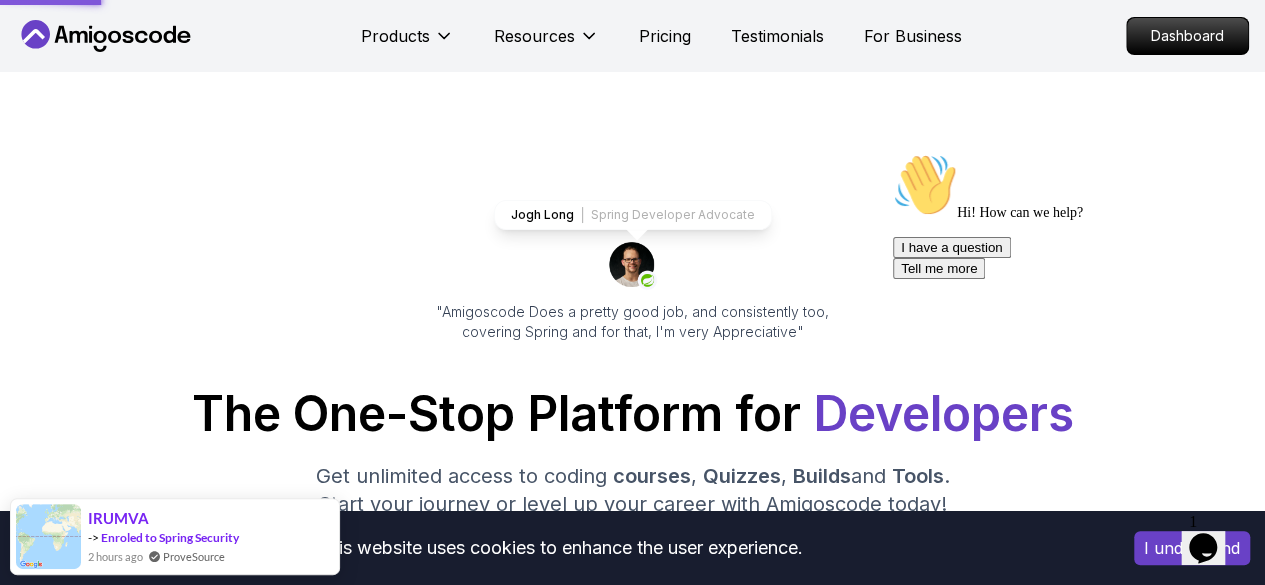 scroll, scrollTop: 0, scrollLeft: 0, axis: both 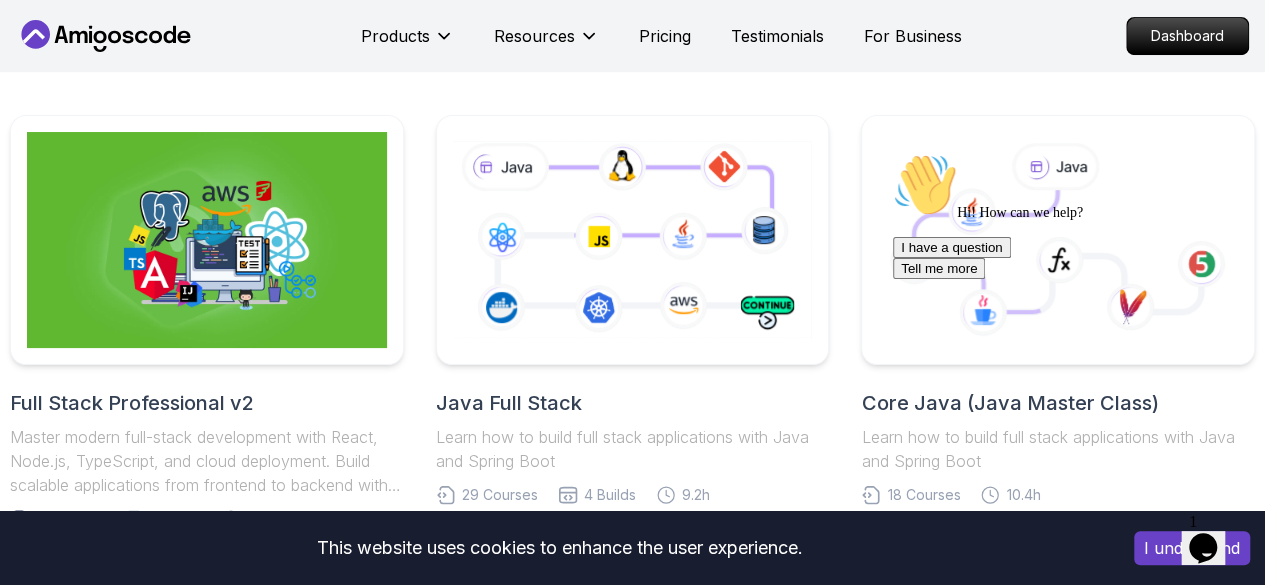 drag, startPoint x: 1709, startPoint y: 270, endPoint x: 1035, endPoint y: 227, distance: 675.37024 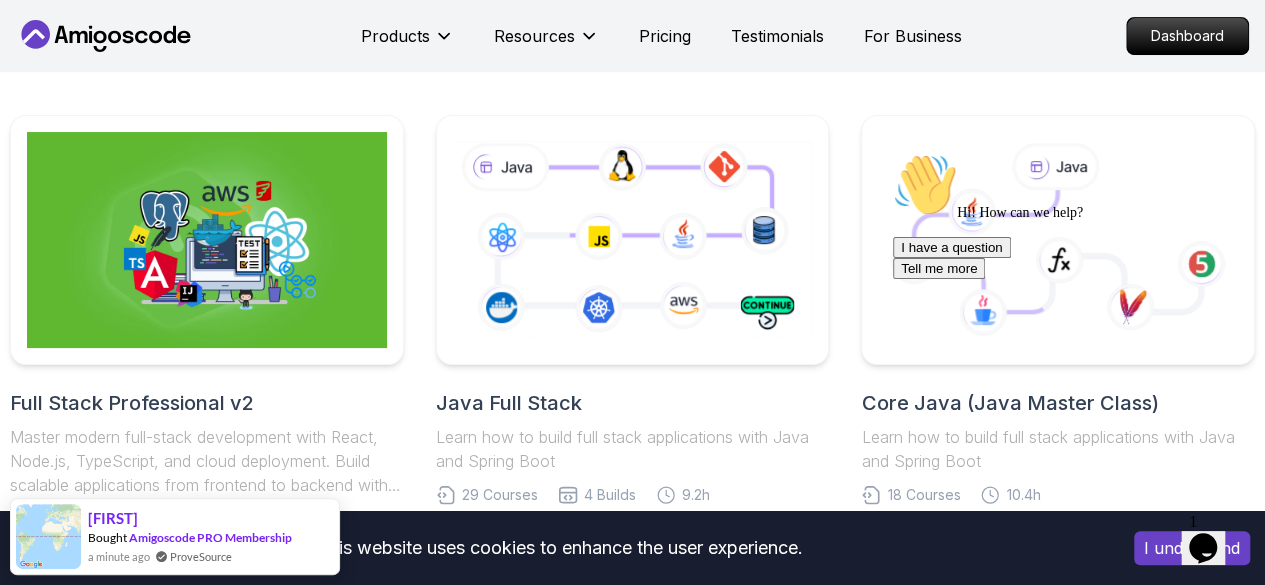 click on "Hi! How can we help? I have a question Tell me more" at bounding box center [1073, 216] 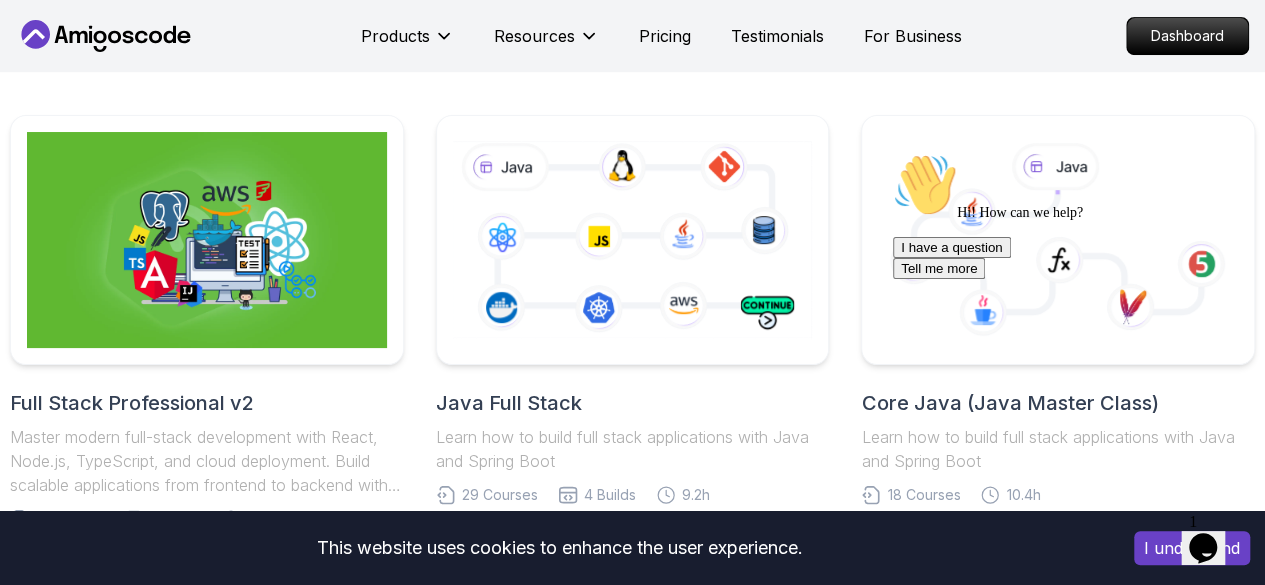 click on "I have a question Tell me more" at bounding box center [1073, 258] 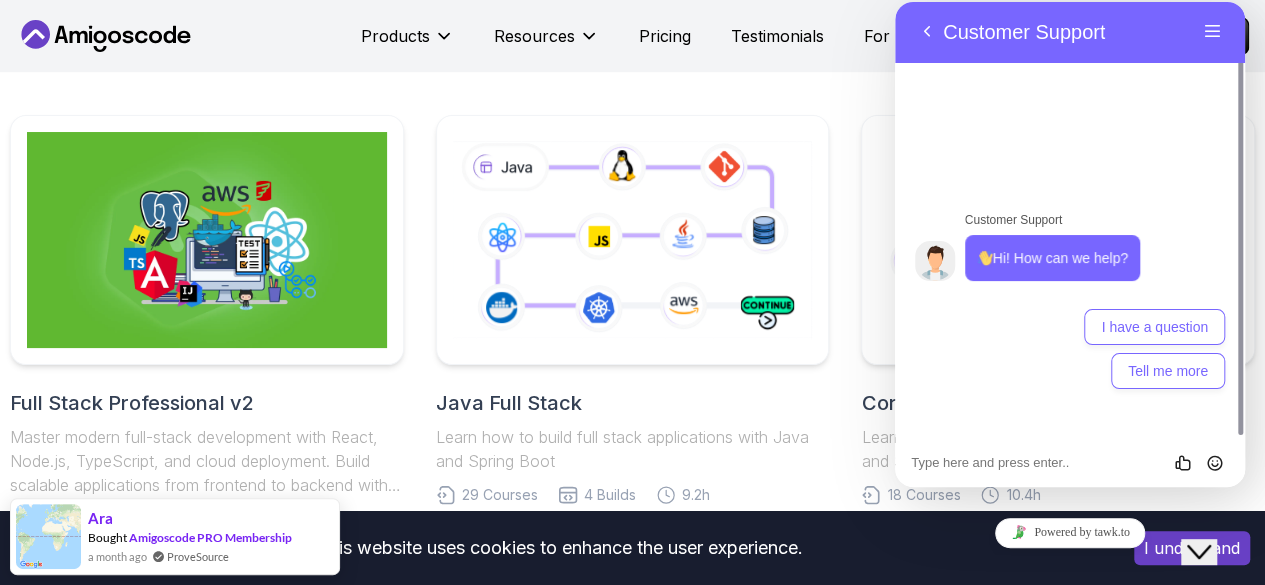 click on "Full Stack Professional v2 Master modern full-stack development with React, Node.js, TypeScript, and cloud deployment. Build scalable applications from frontend to backend with industry best practices. 6   Courses 3   Builds 17.4h Java Full Stack Learn how to build full stack applications with Java and Spring Boot 29   Courses 4   Builds 9.2h Core Java (Java Master Class) Learn how to build full stack applications with Java and Spring Boot 18   Courses 10.4h Spring and Spring Boot Learn how to build full stack applications with Java and Spring Boot 10   Courses 21.4h Frontend Developer Master modern frontend development from basics to advanced React applications. This structured learning path will take you from HTML fundamentals to building complex React applications. 10   Courses 8.7h Databases Master table design, data management, and advanced database operations. This structured learning path will take you from database fundamentals to advanced SQL queries. 5   Courses 21.3h Software Testing 4   Courses" at bounding box center [632, 792] 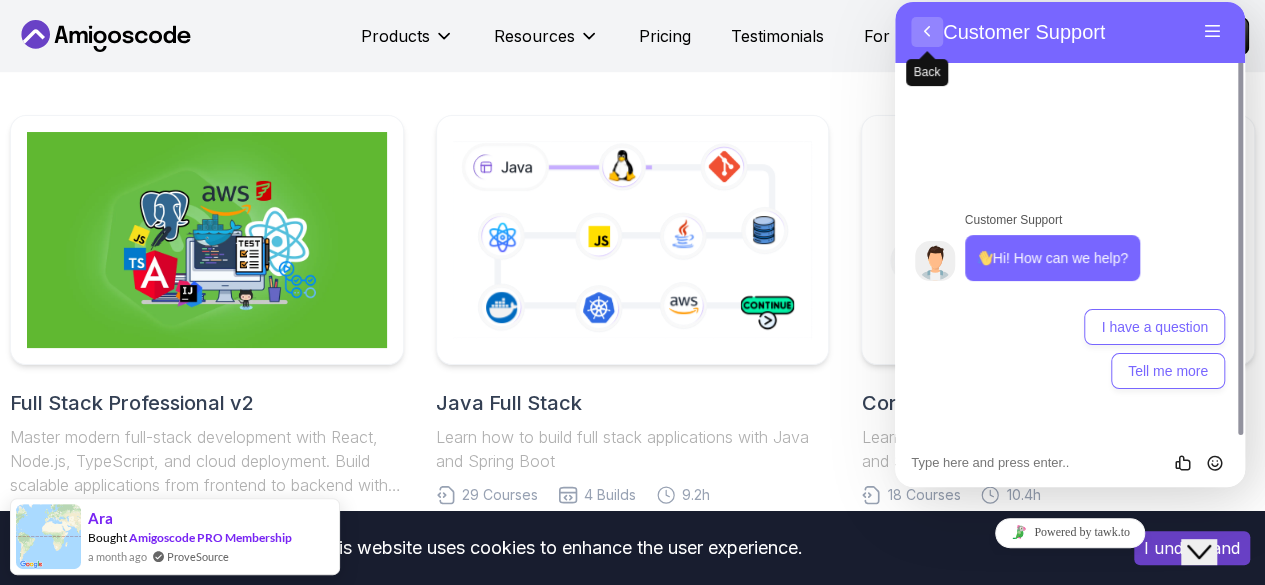 click on "Back" at bounding box center [927, 32] 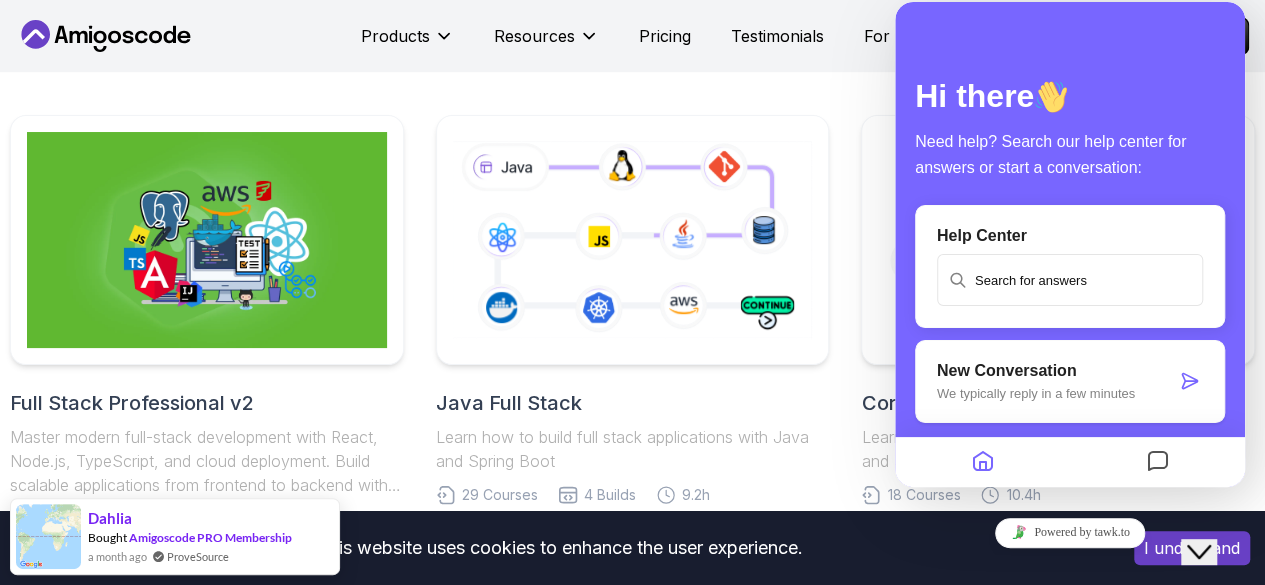 click on "Close Chat This icon closes the chat window." 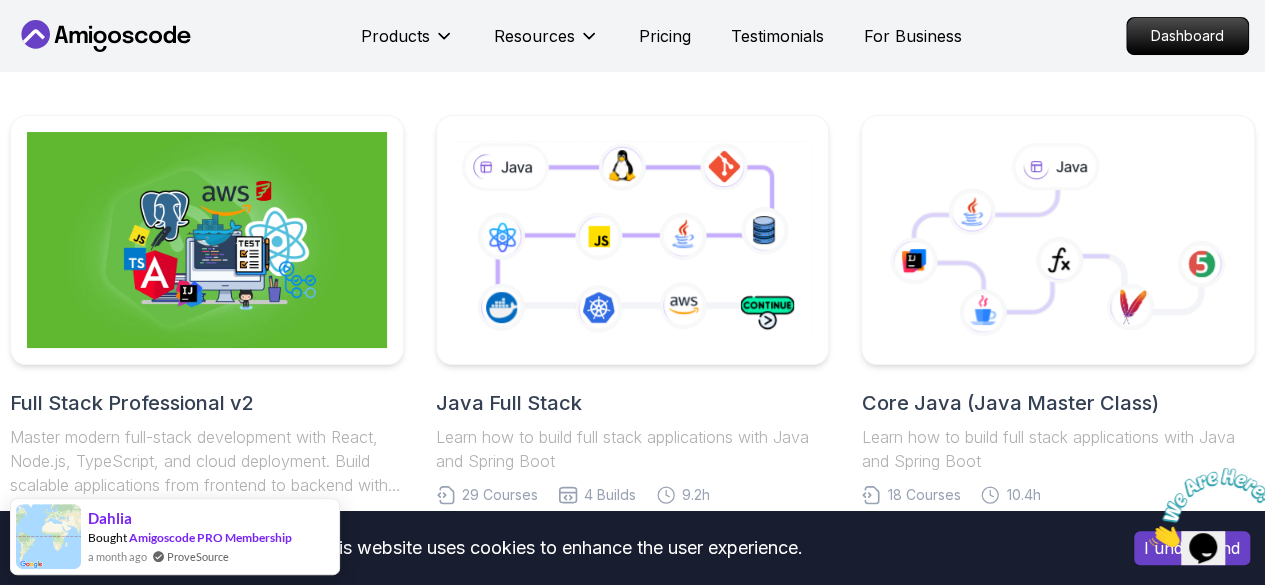 click at bounding box center (1149, 541) 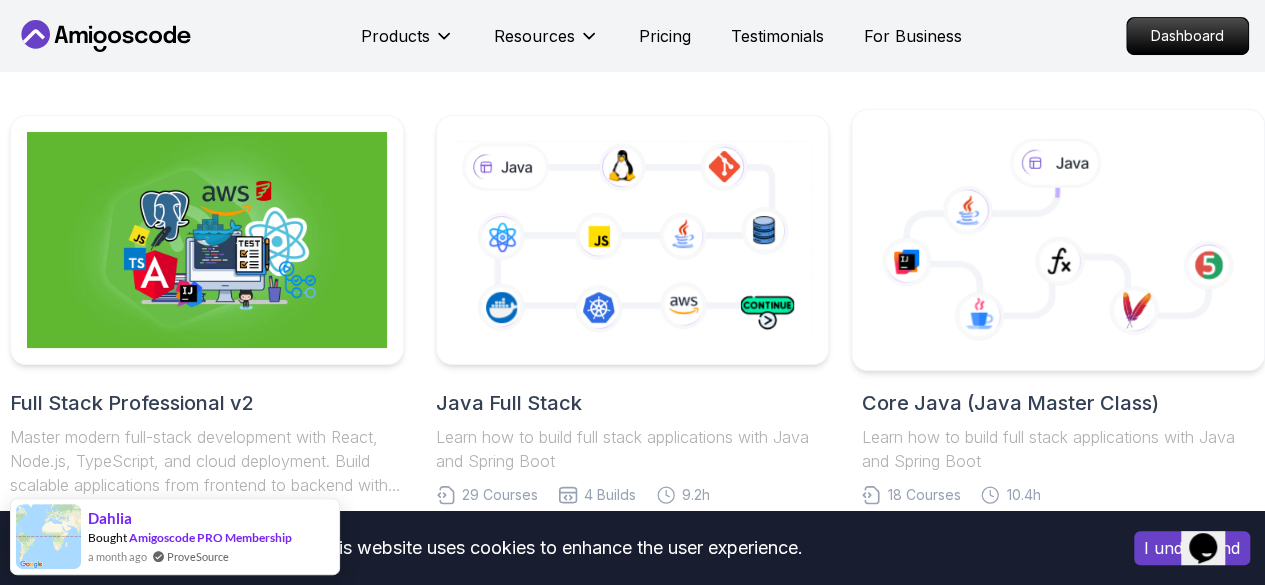 click 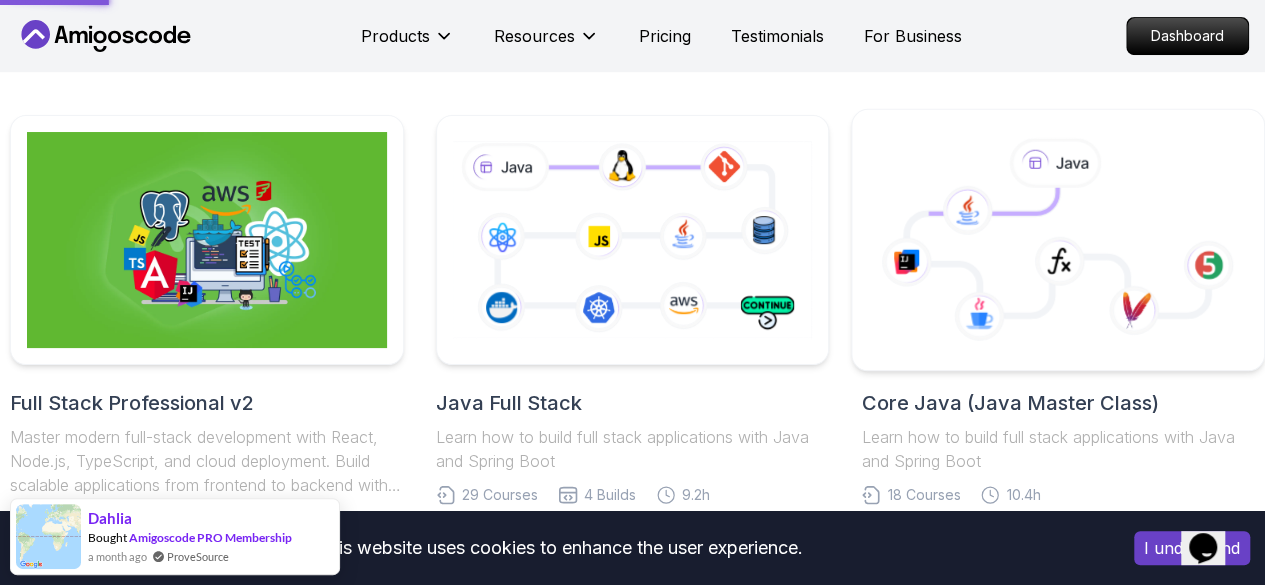 scroll, scrollTop: 704, scrollLeft: 0, axis: vertical 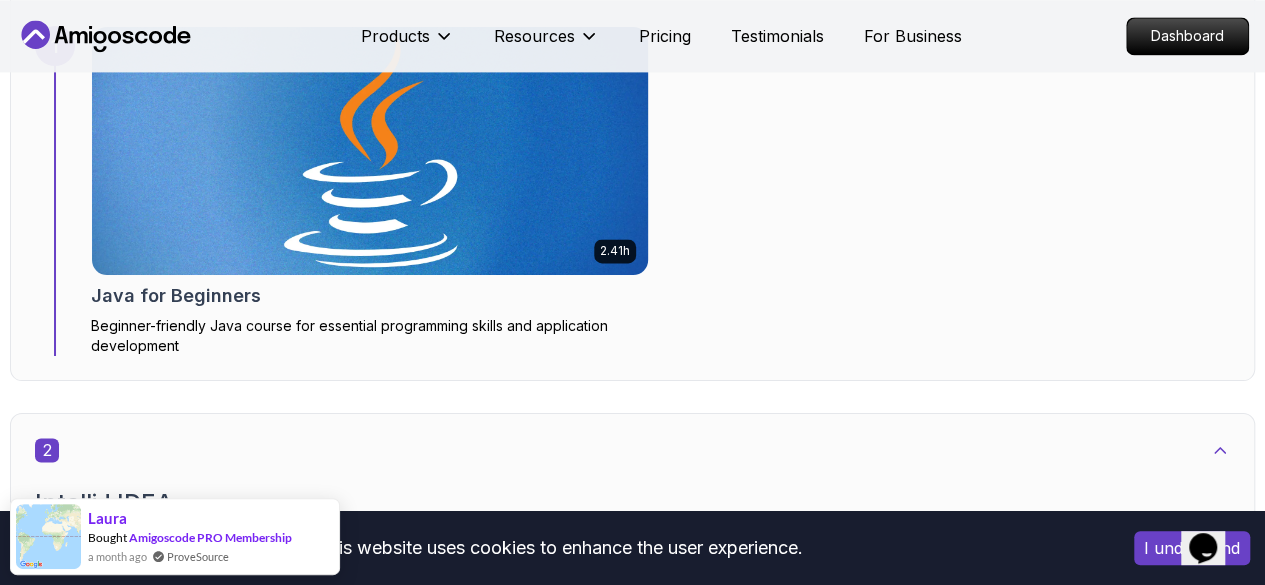 click at bounding box center (369, 151) 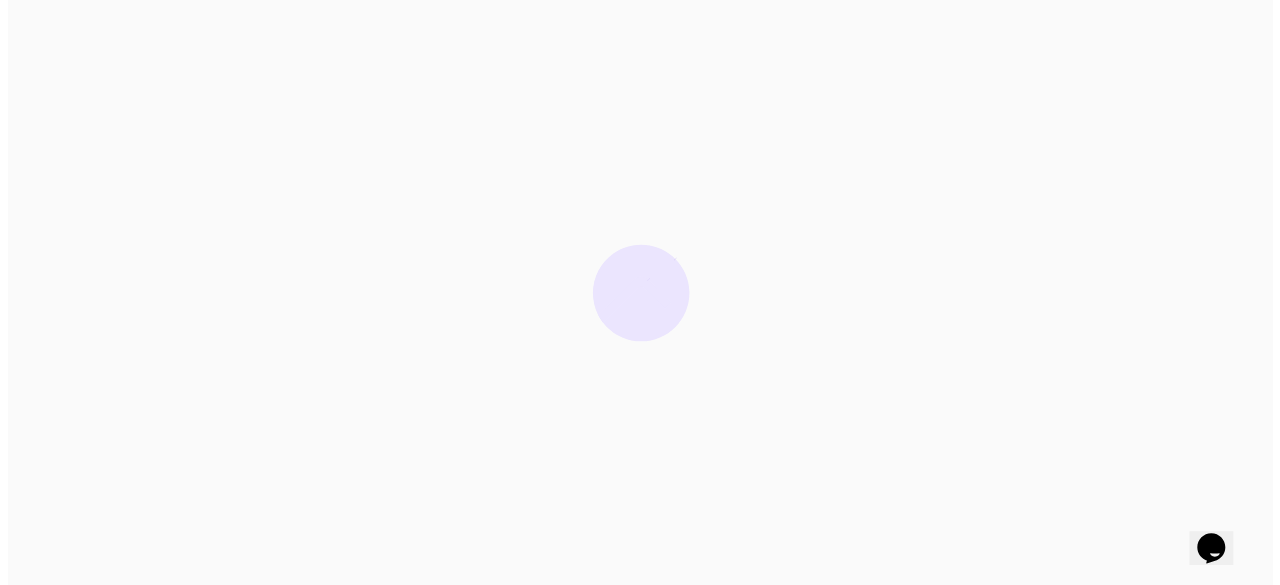 scroll, scrollTop: 0, scrollLeft: 0, axis: both 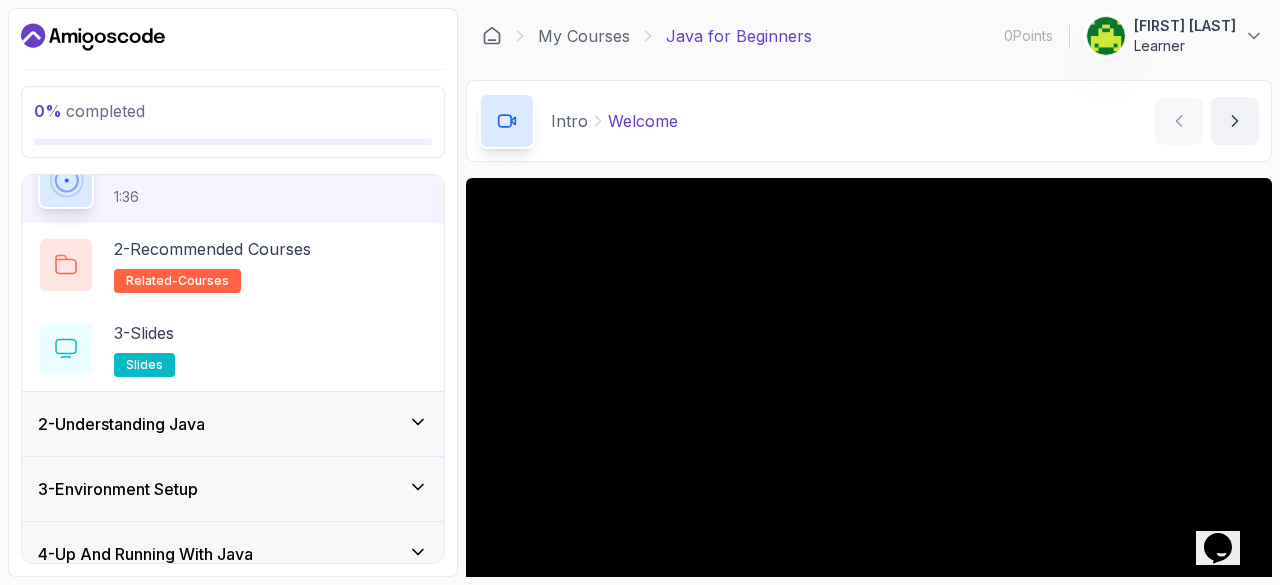 click on "2  -  Understanding Java" at bounding box center [233, 424] 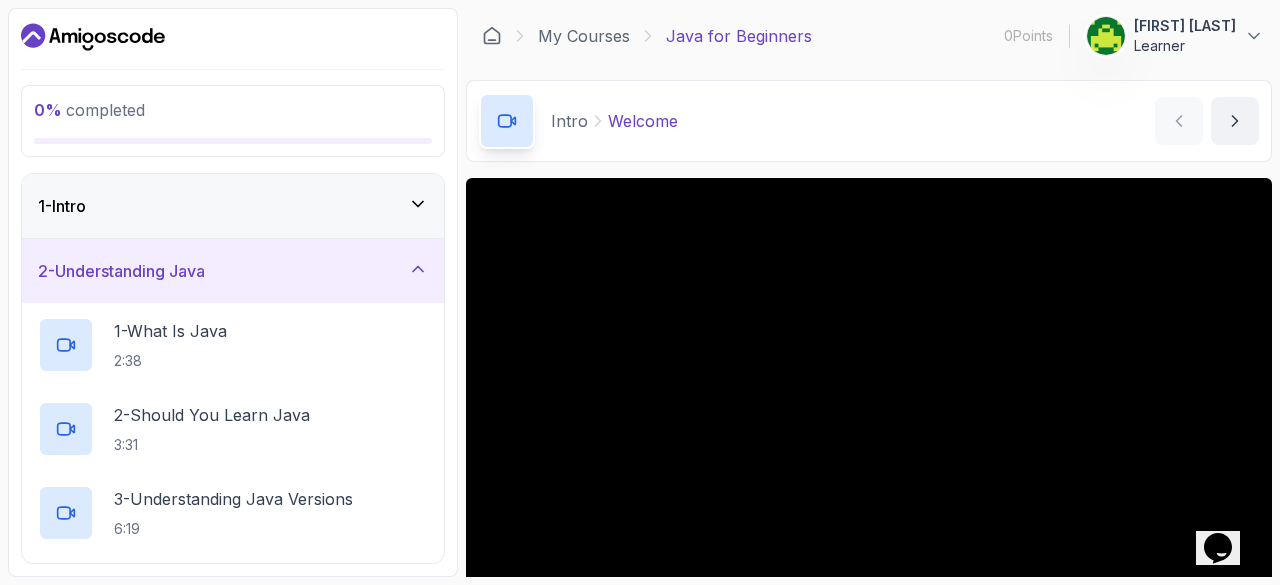 scroll, scrollTop: 1, scrollLeft: 0, axis: vertical 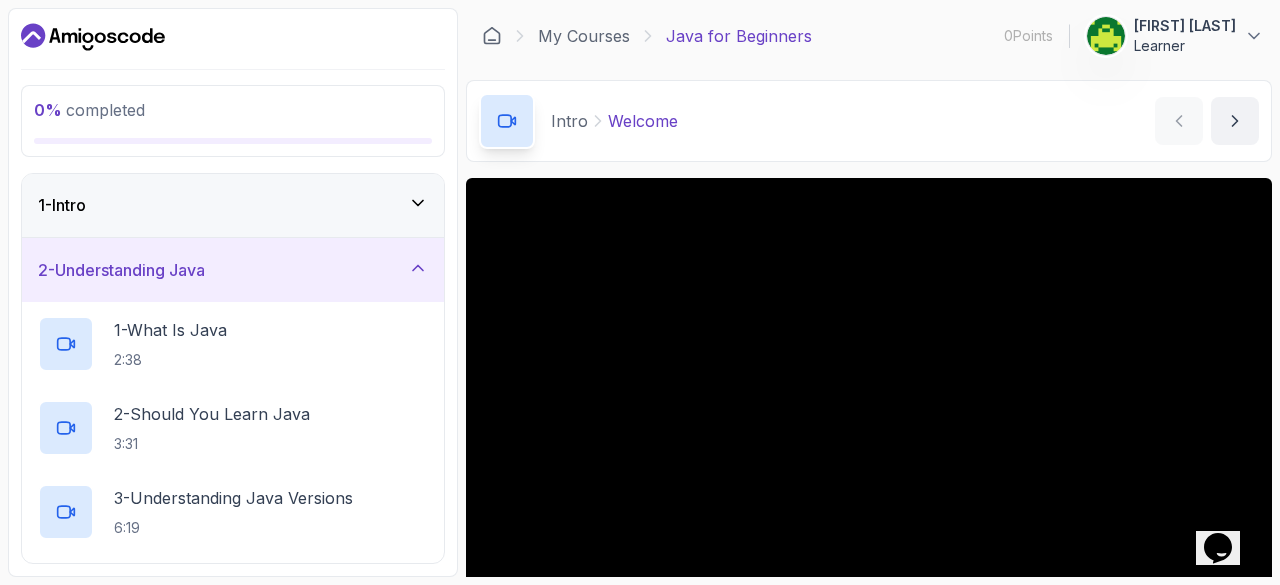 click on "1  -  Intro" at bounding box center (233, 205) 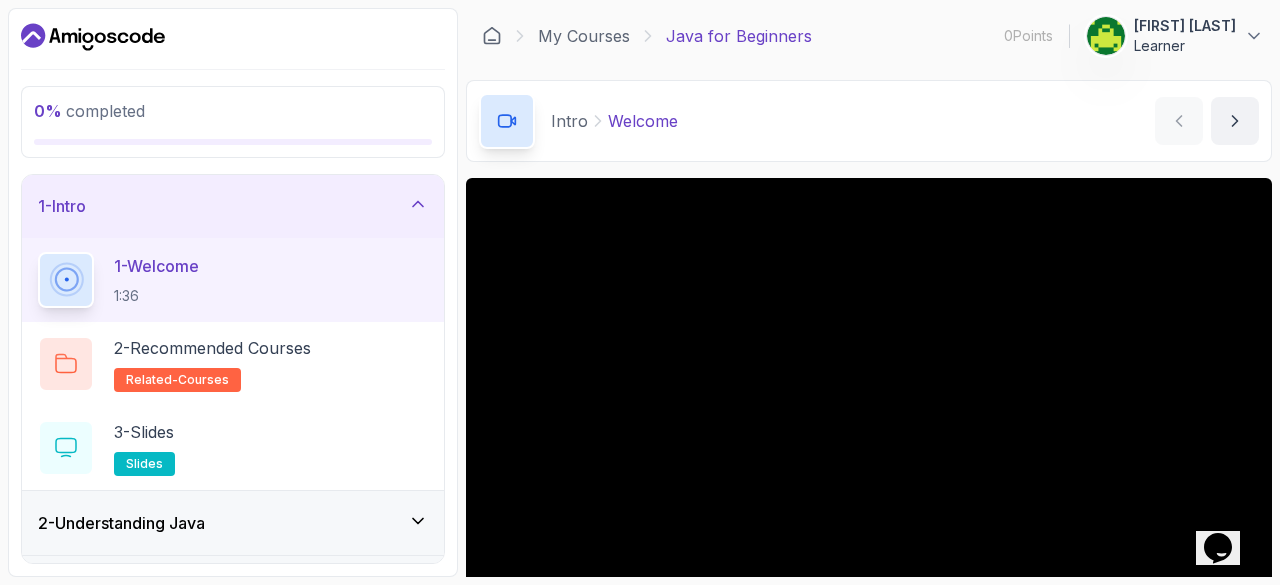 scroll, scrollTop: 192, scrollLeft: 0, axis: vertical 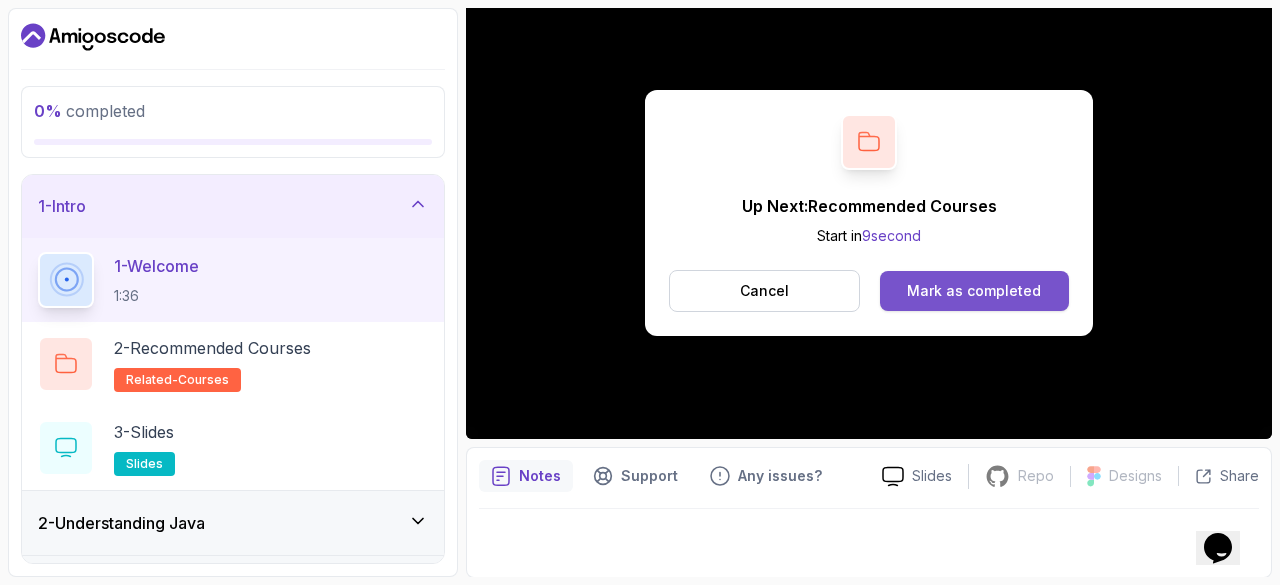 click on "Mark as completed" at bounding box center [974, 291] 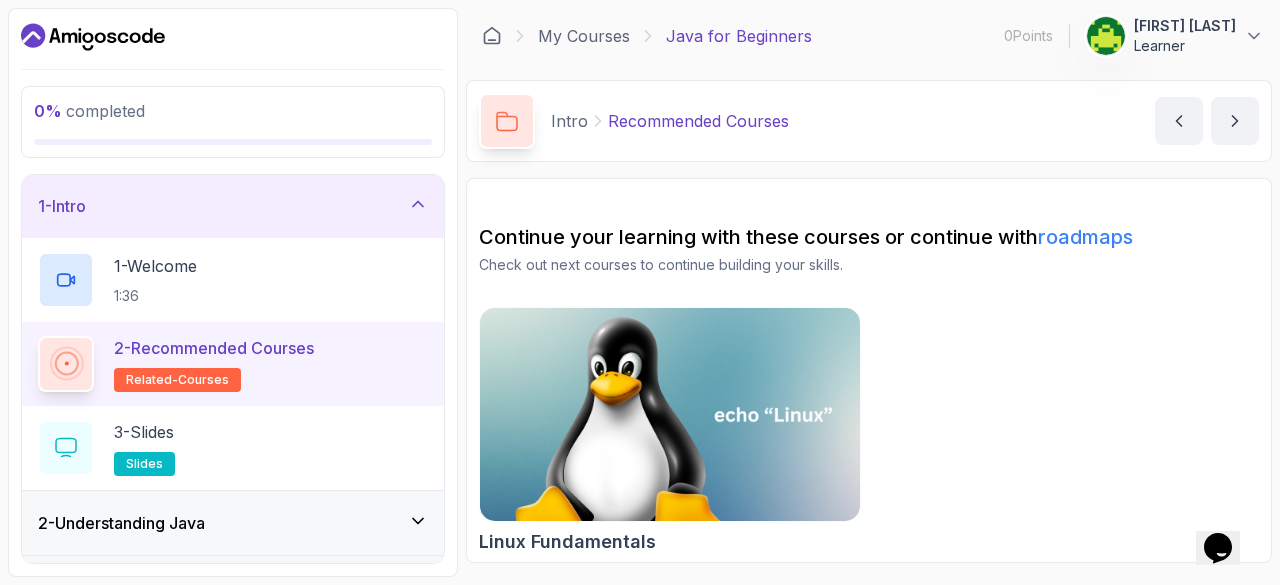 scroll, scrollTop: 0, scrollLeft: 0, axis: both 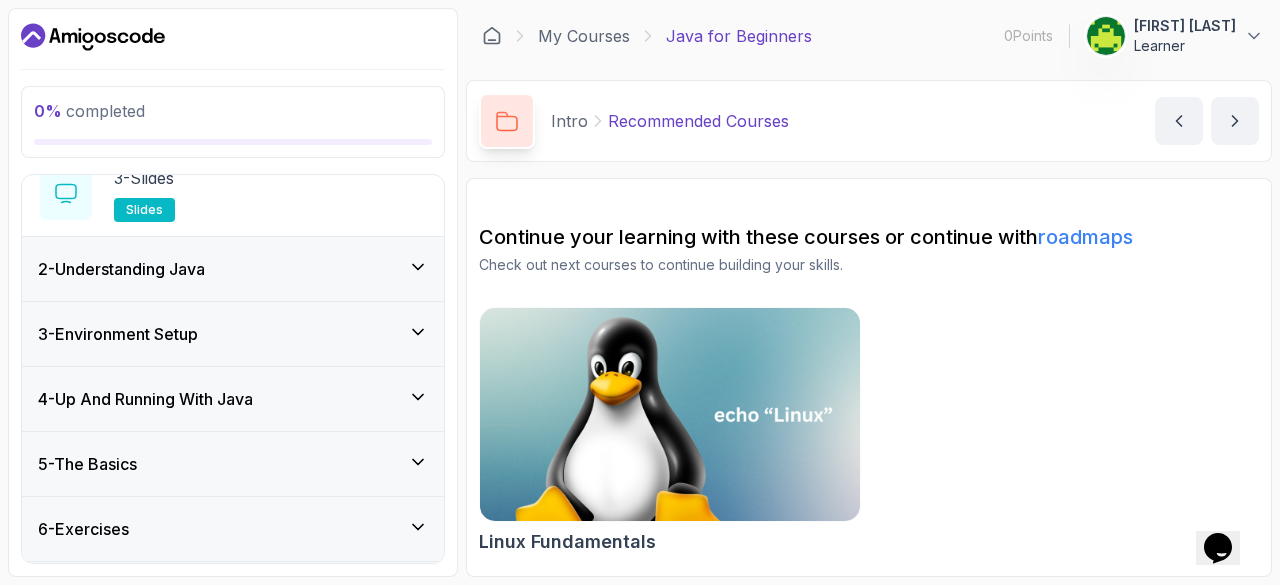 click on "2  -  Understanding Java" at bounding box center [233, 269] 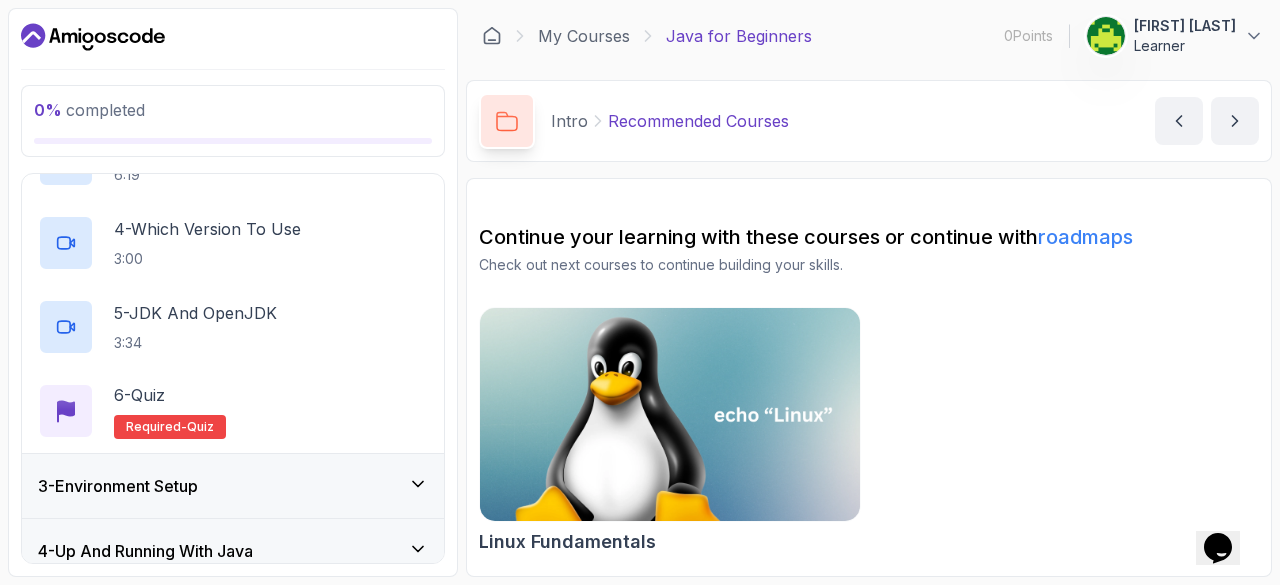 scroll, scrollTop: 355, scrollLeft: 0, axis: vertical 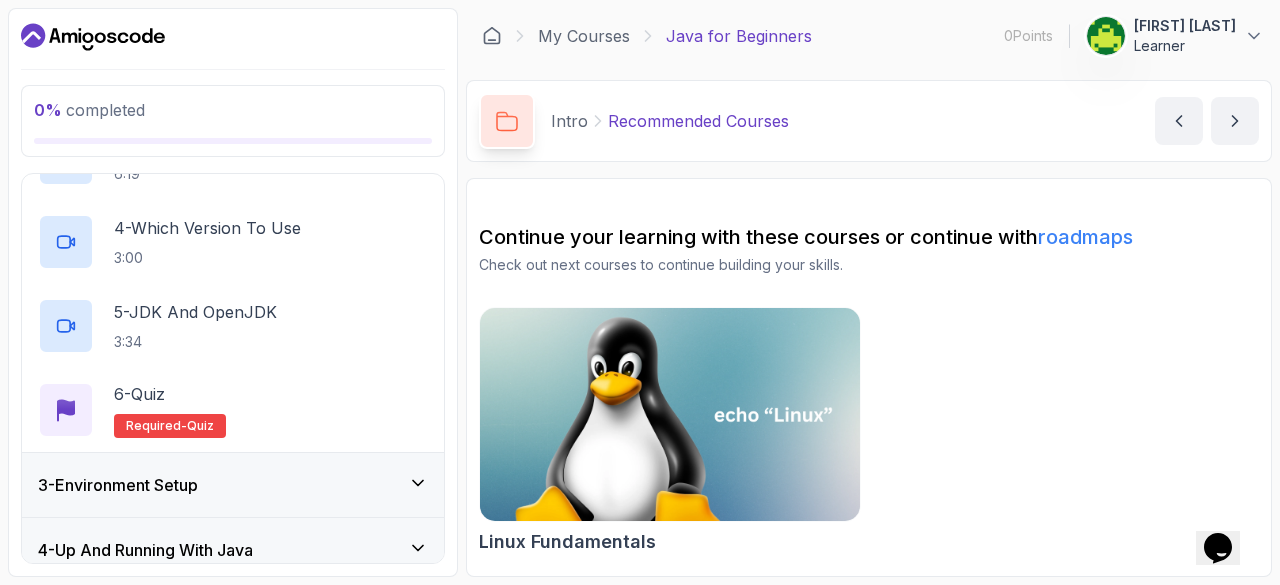 click on "3  -  Environment Setup" at bounding box center (233, 485) 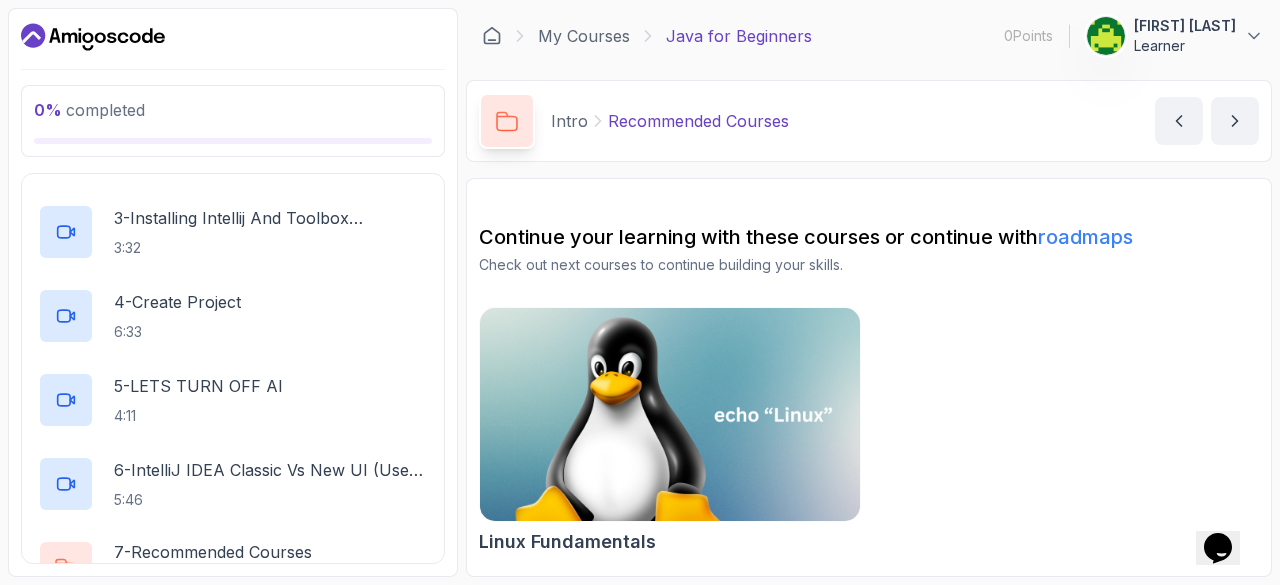 scroll, scrollTop: 347, scrollLeft: 0, axis: vertical 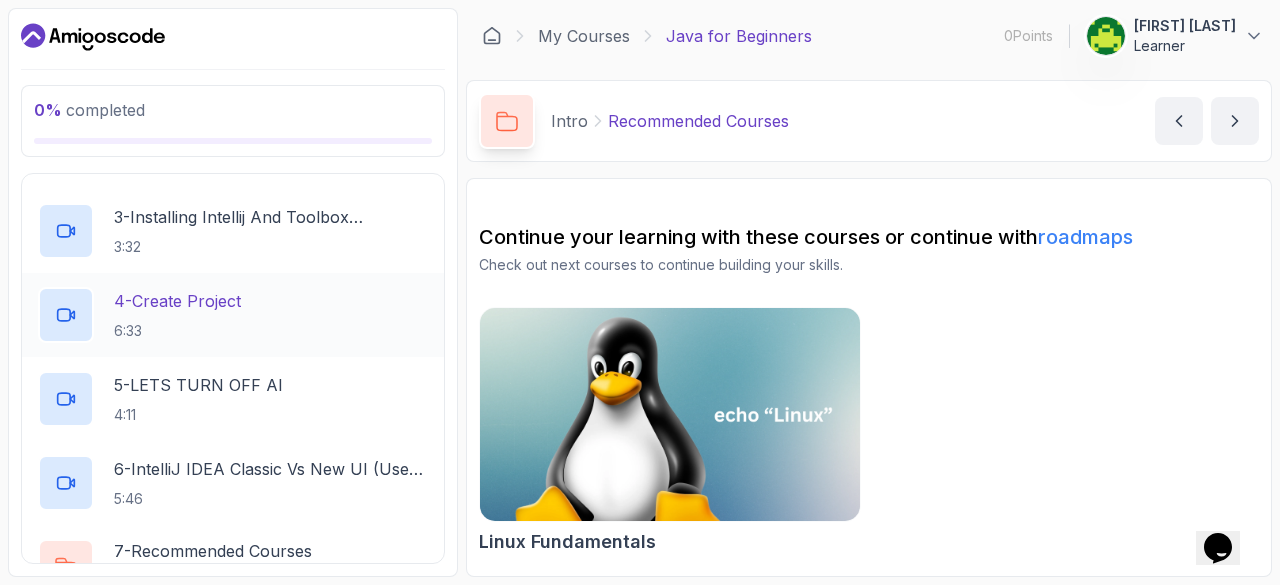 click on "4  -  Create Project" at bounding box center [177, 301] 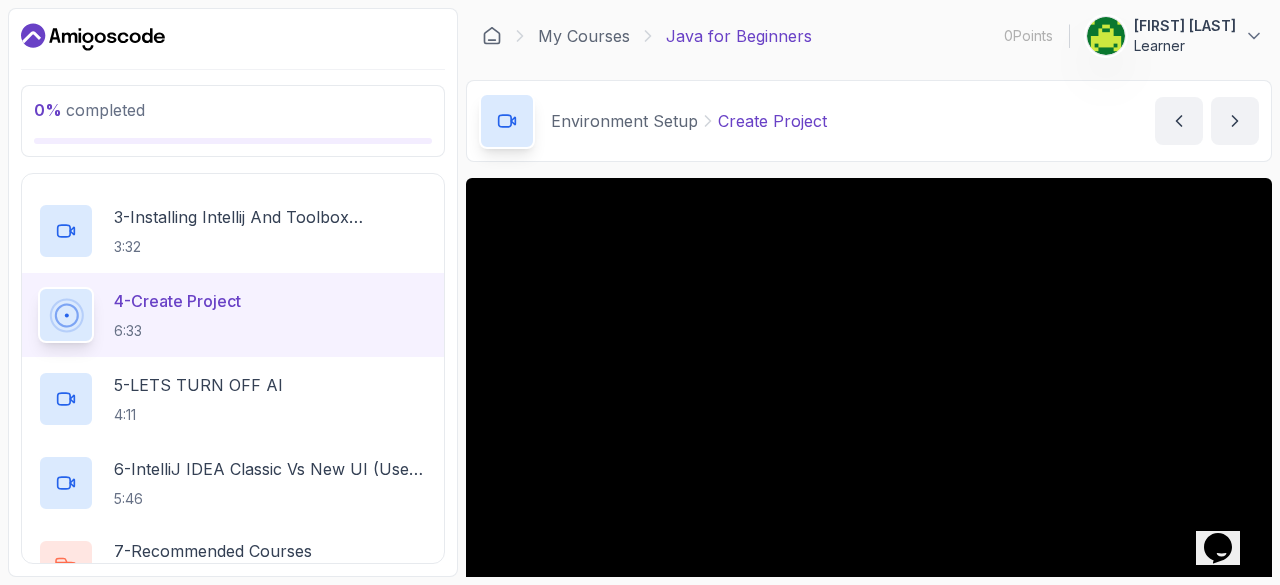 drag, startPoint x: 234, startPoint y: 241, endPoint x: 720, endPoint y: 147, distance: 495.00708 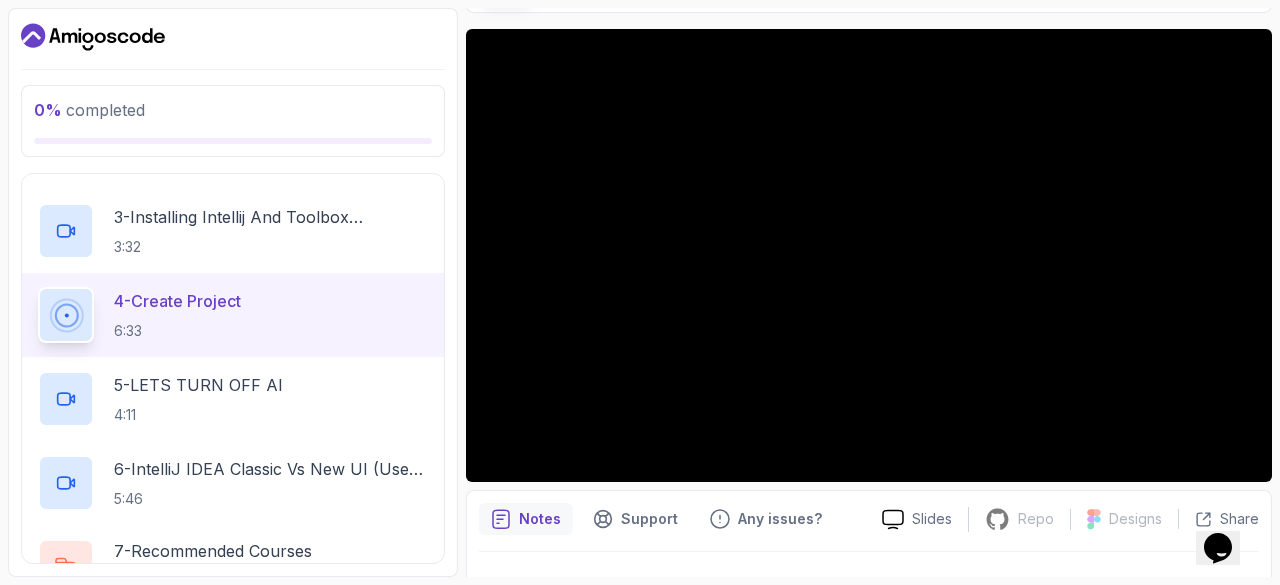 scroll, scrollTop: 150, scrollLeft: 0, axis: vertical 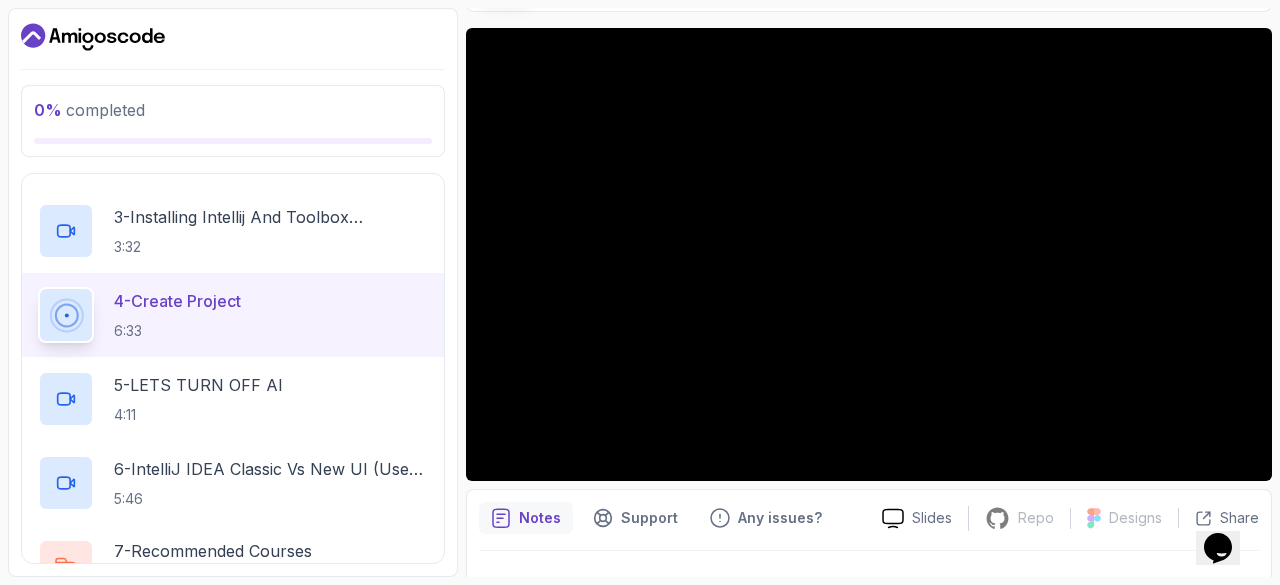 click on "Notes Support Any issues? Slides Repo Repository not available Designs Design not available Share ~1 min read Copy and Paste
Make sure to create the package name as  com.example.com  or  com.yourname  inside the  src/  folder.
Then copy and paste the following code into the  Main.java  file:
package  com.example.com;
public  class  Main  {
public  static  void  main ( String []  args ) {
// write your code here
}
}" at bounding box center [869, 803] 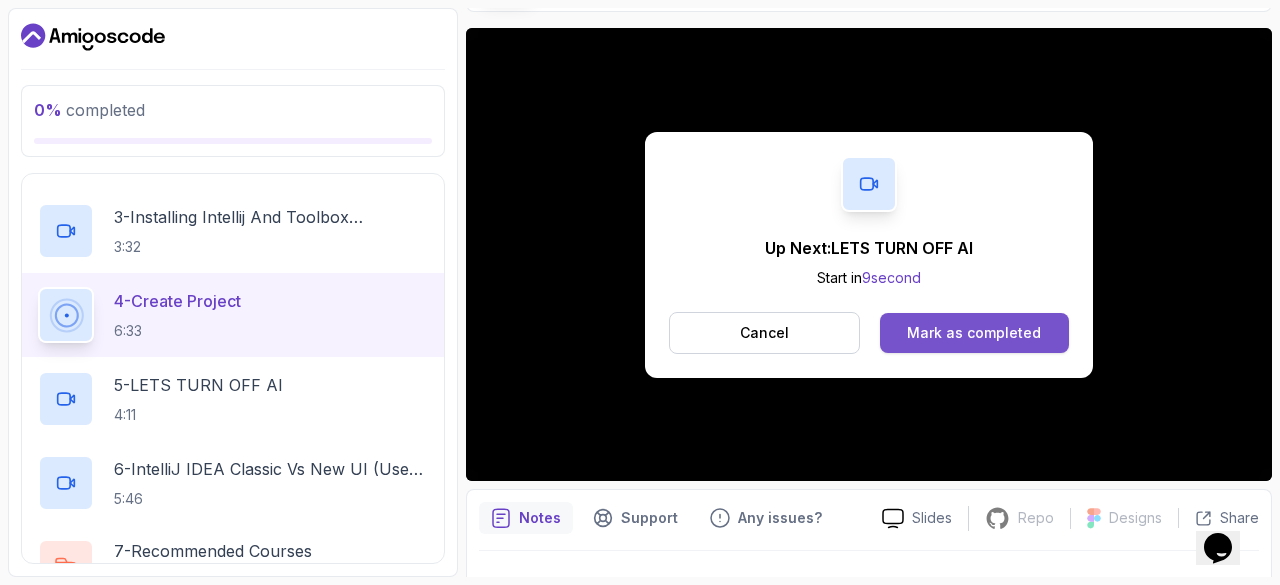 click on "Mark as completed" at bounding box center (974, 333) 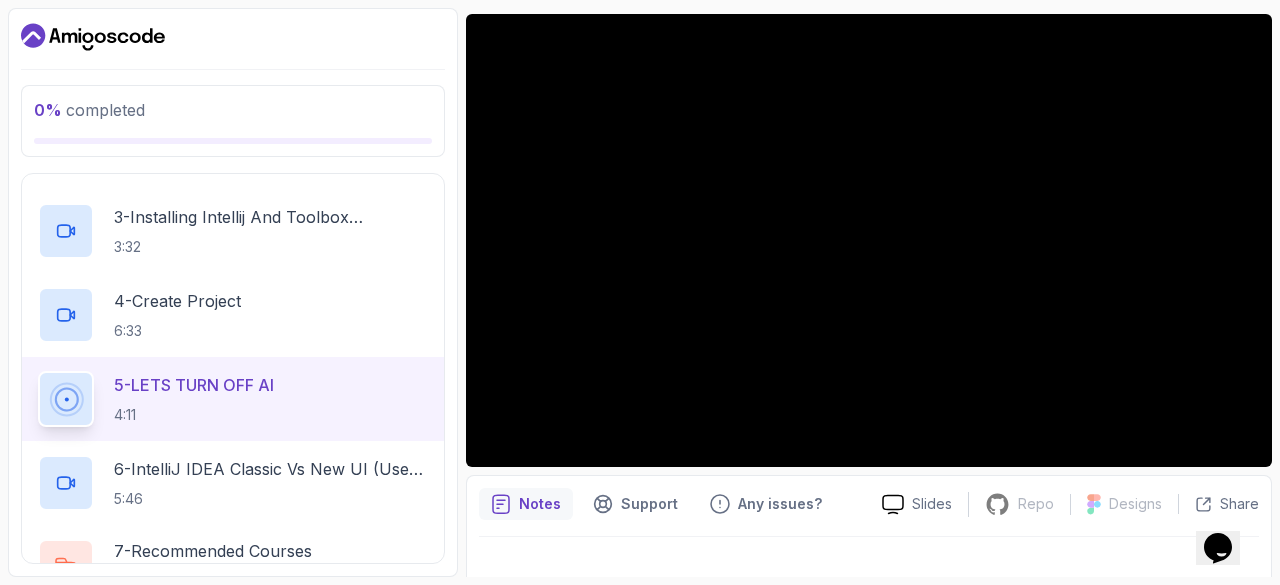 scroll, scrollTop: 167, scrollLeft: 0, axis: vertical 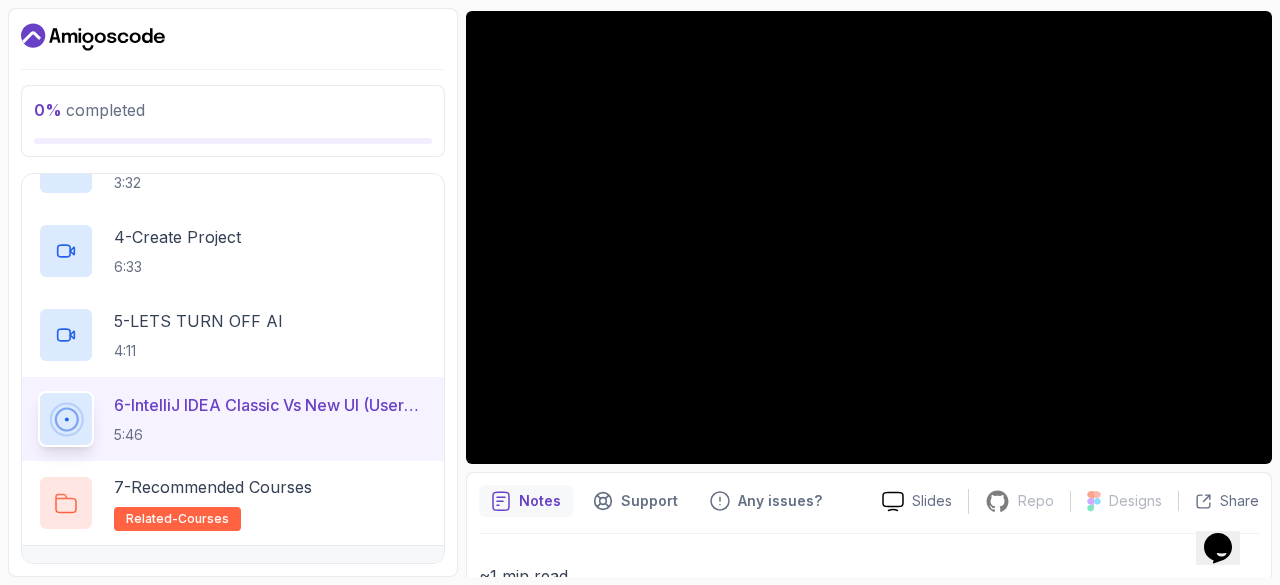 click on "Notes" at bounding box center [526, 501] 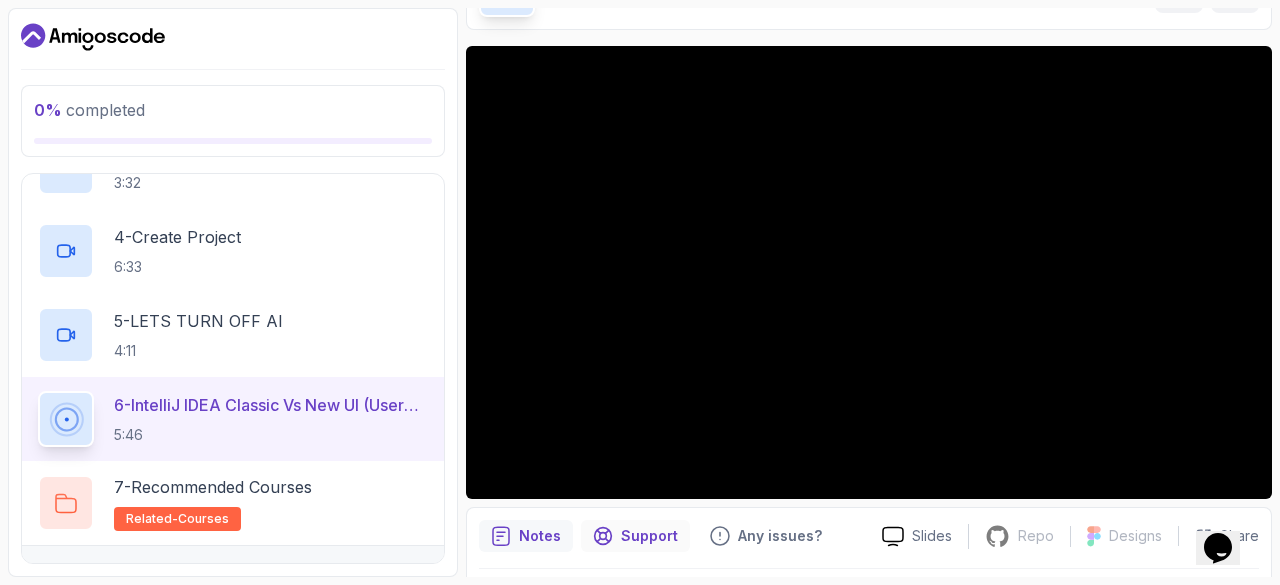 scroll, scrollTop: 131, scrollLeft: 0, axis: vertical 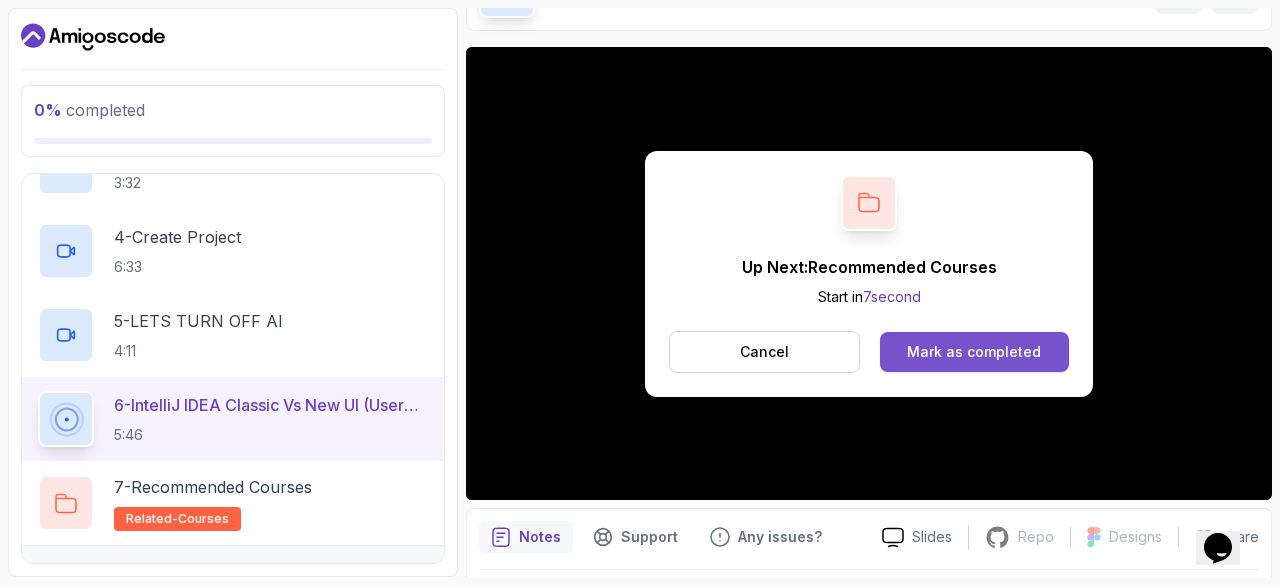 click on "Mark as completed" at bounding box center [974, 352] 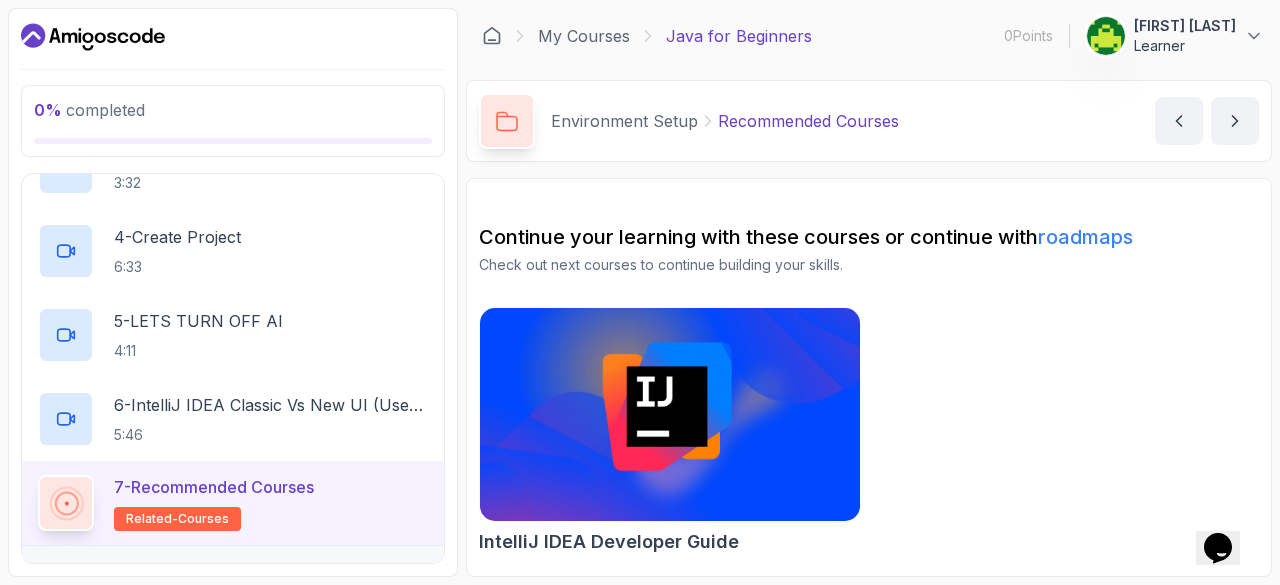 scroll, scrollTop: 0, scrollLeft: 0, axis: both 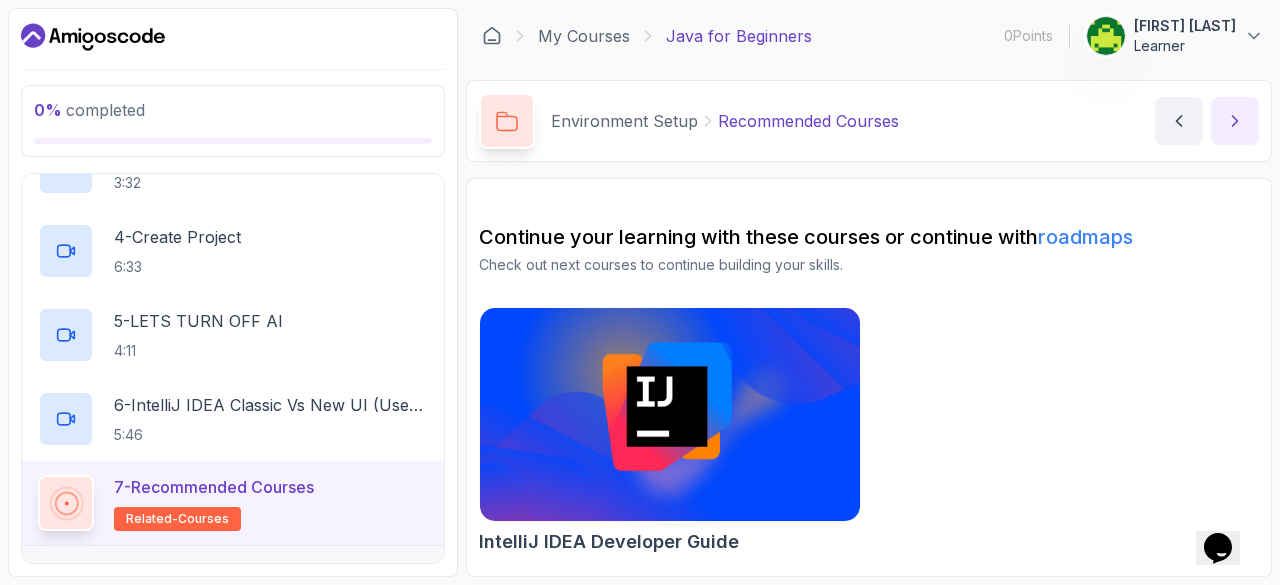 click 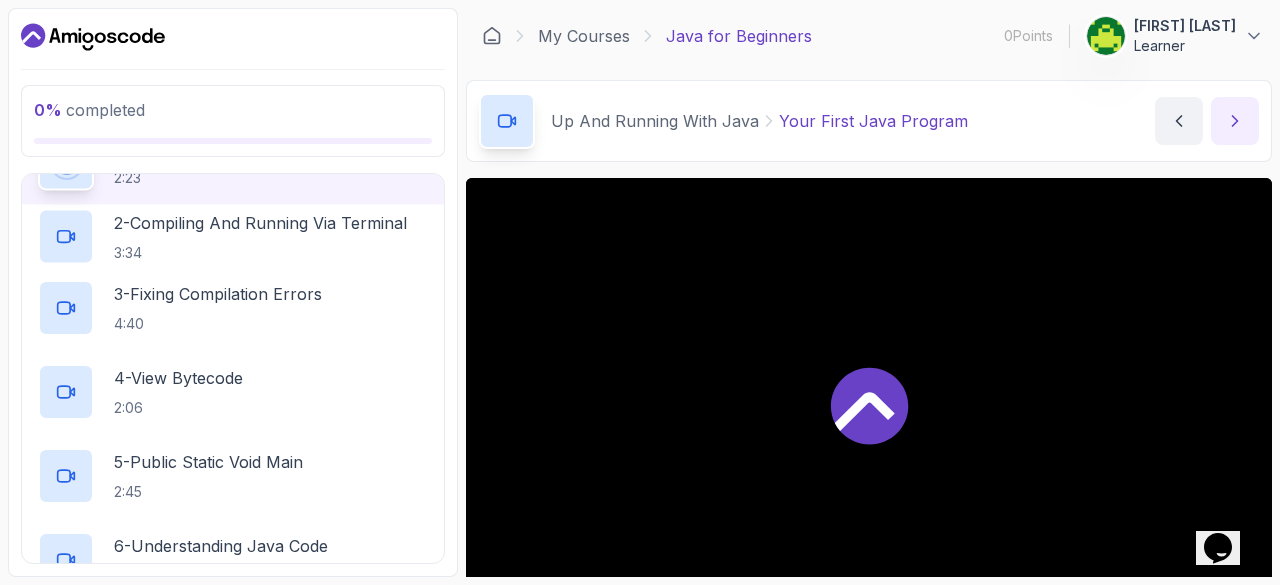 scroll, scrollTop: 61, scrollLeft: 0, axis: vertical 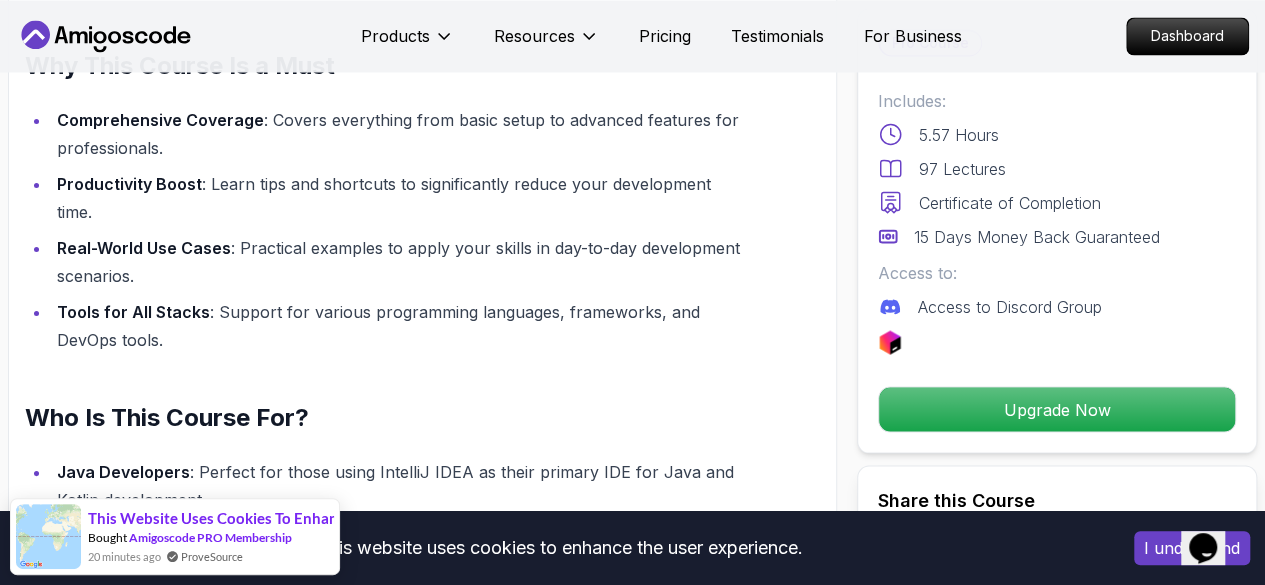 click on "This website uses cookies to enhance the user experience. I understand Products Resources Pricing Testimonials For Business Dashboard Products Resources Pricing Testimonials For Business Dashboard IntelliJ IDEA Developer Guide Maximize IDE efficiency with IntelliJ IDEA and boost your productivity. [FIRST] [LAST]  /   Instructor Pro Course Includes: 5.57 Hours 97 Lectures Certificate of Completion 15 Days Money Back Guaranteed Access to: Access to Discord Group Upgrade Now Share this Course or Copy link Got a Team of 5 or More? With one subscription, give your entire team access to all courses and features. Check our Business Plan [FIRST] [LAST]  /   Instructor What you will learn intellij java terminal Getting Started with IntelliJ - Learn about IntelliJ versions, free licenses, and how to set up your development environment. Navigating IntelliJ - Explore the new vs classic UI, menus, editor features, and IntelliJ tips to get up and running quickly. Become a Power User with IntelliJ IDEA" at bounding box center (632, 2679) 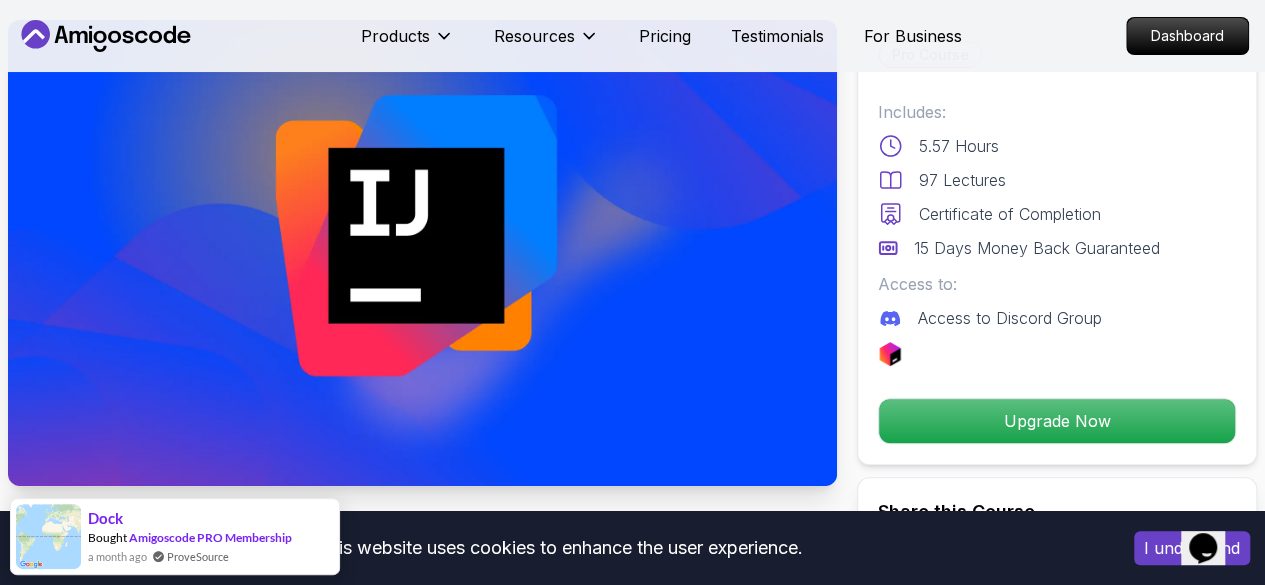 scroll, scrollTop: 0, scrollLeft: 0, axis: both 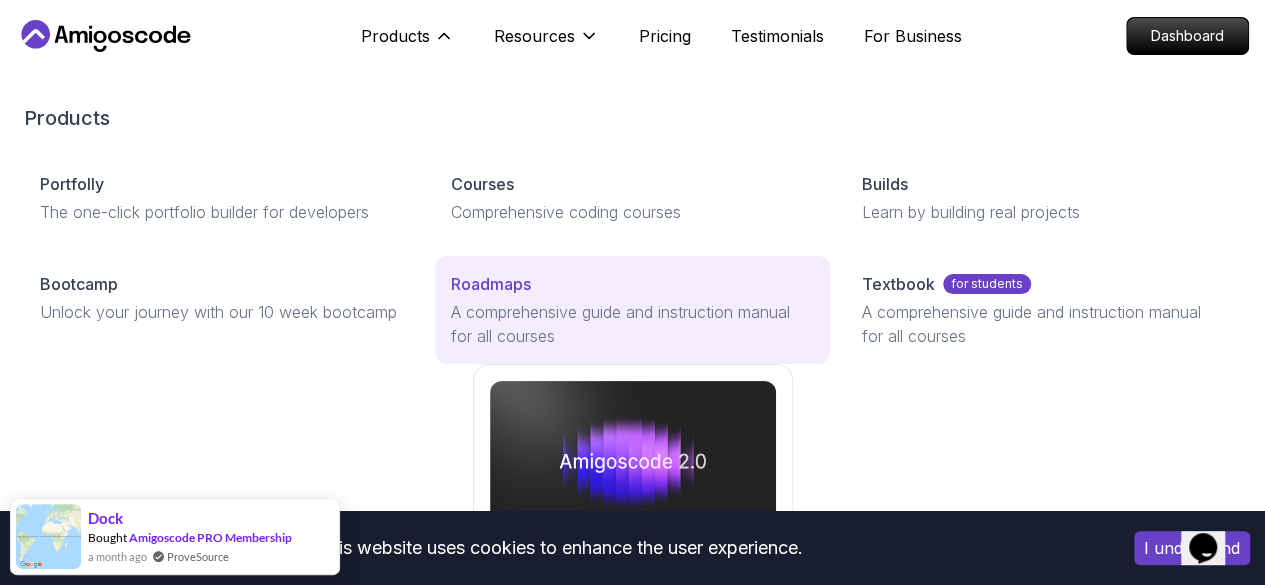 click on "Roadmaps" at bounding box center [491, 284] 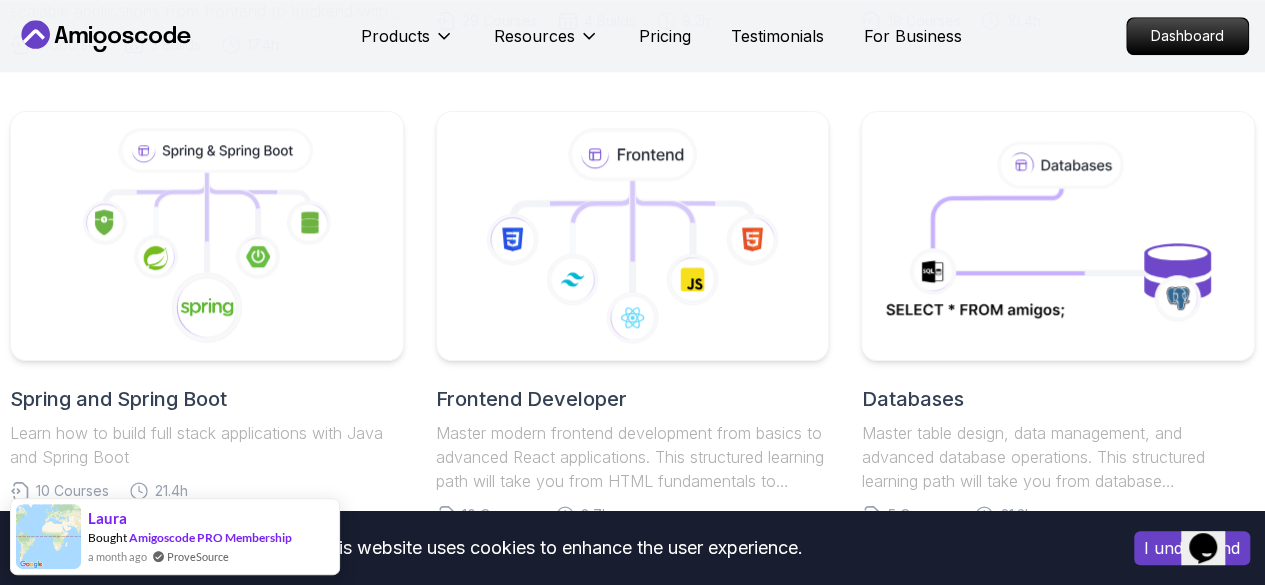 scroll, scrollTop: 1106, scrollLeft: 0, axis: vertical 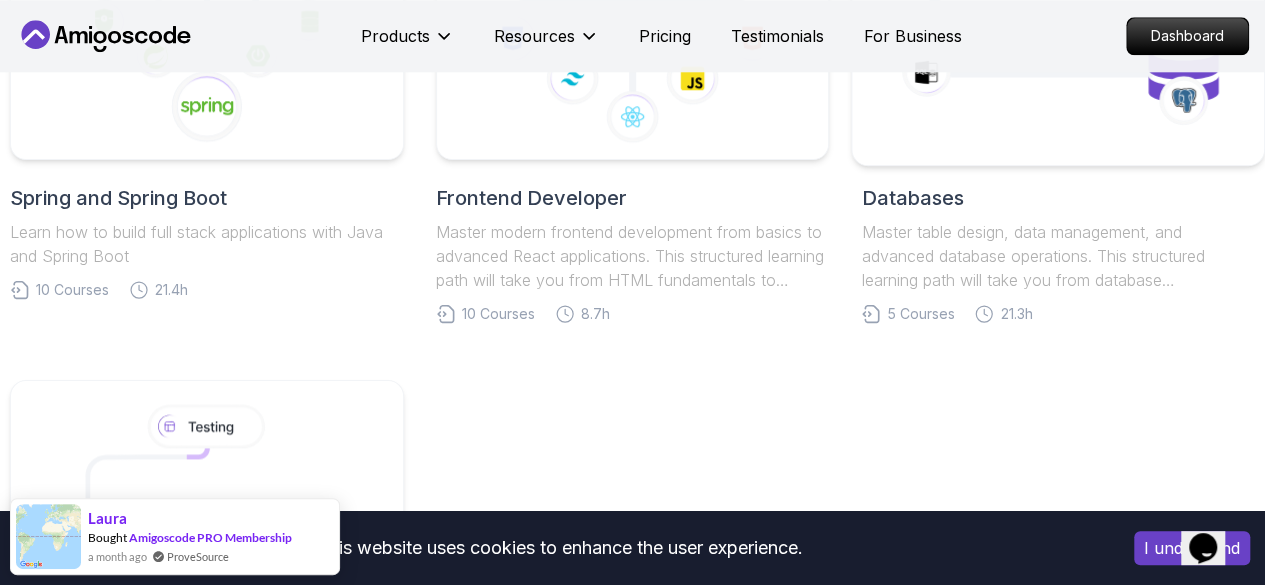 click 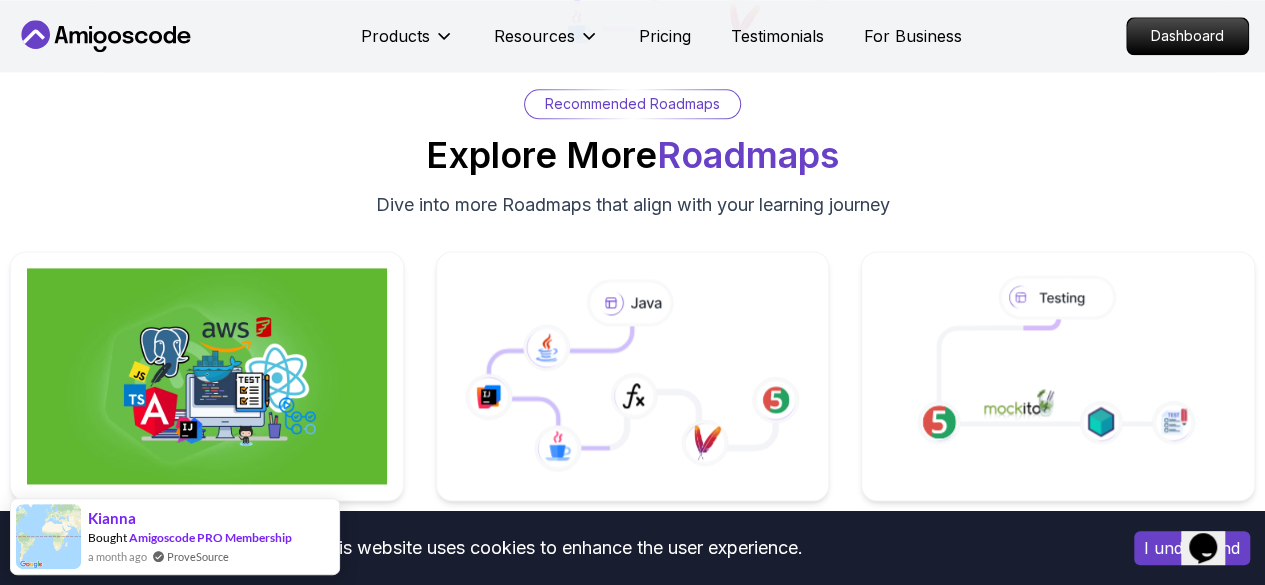 scroll, scrollTop: 5189, scrollLeft: 0, axis: vertical 